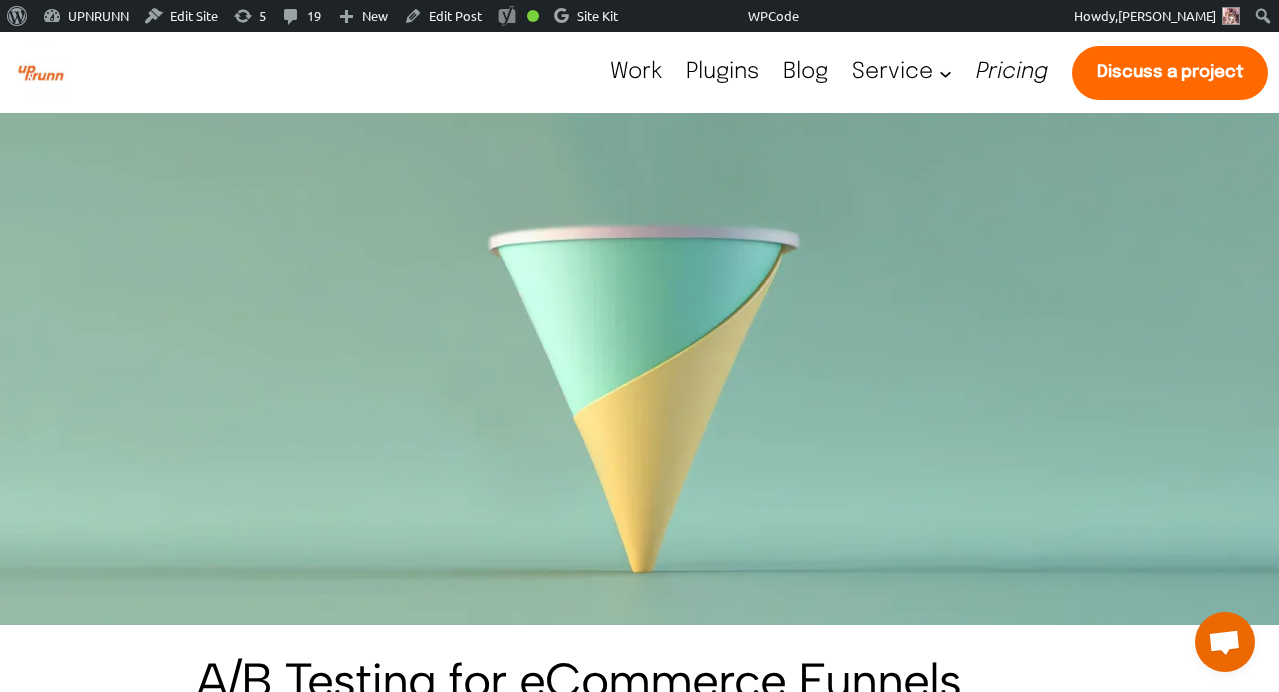 scroll, scrollTop: 0, scrollLeft: 0, axis: both 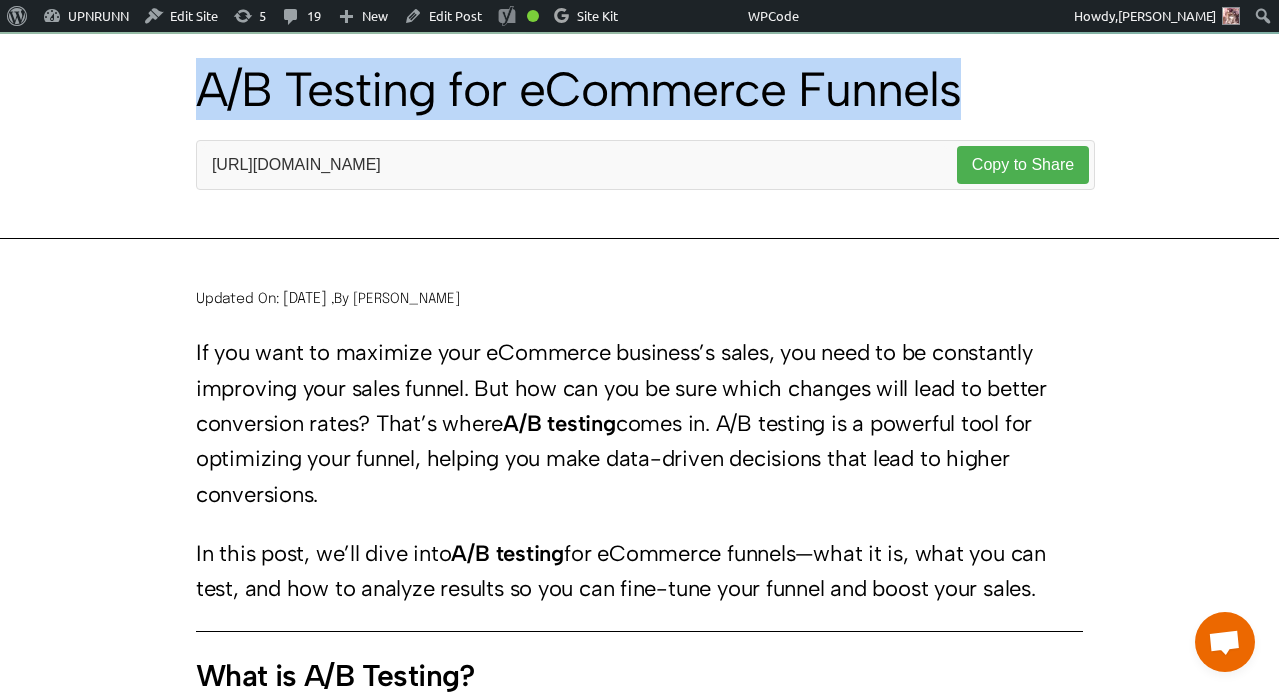 drag, startPoint x: 201, startPoint y: 93, endPoint x: 962, endPoint y: 102, distance: 761.0532 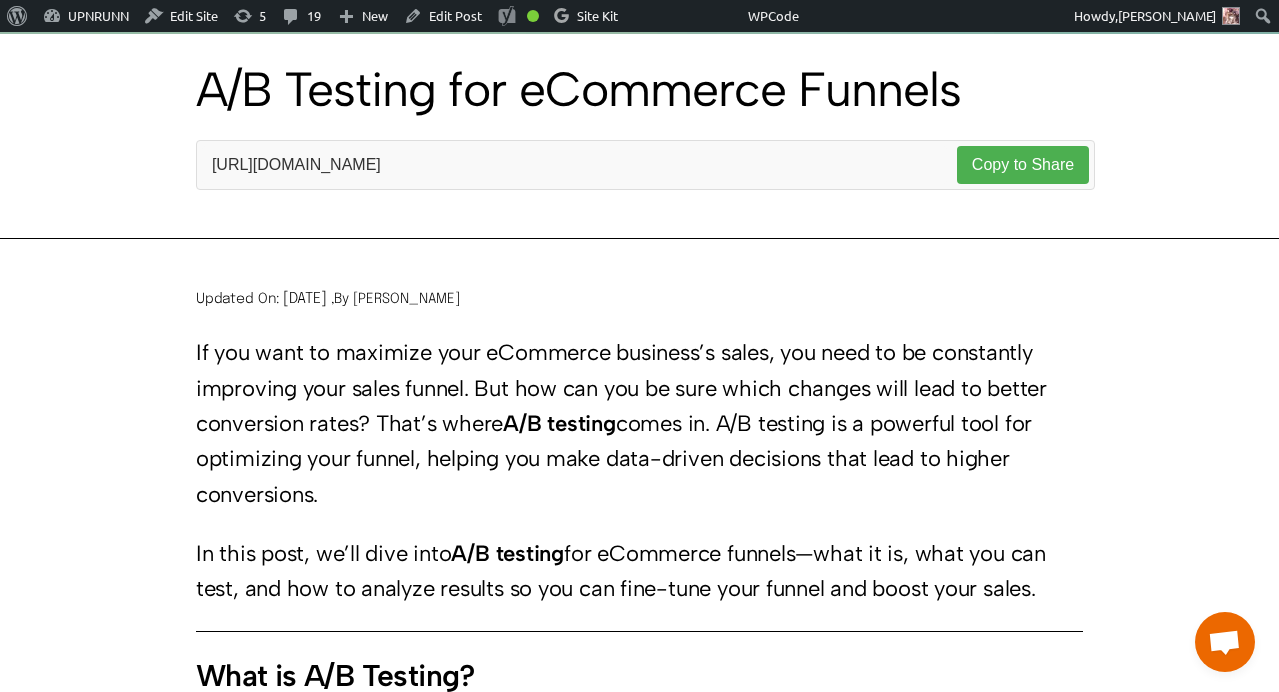 drag, startPoint x: 196, startPoint y: 353, endPoint x: 327, endPoint y: 497, distance: 194.67152 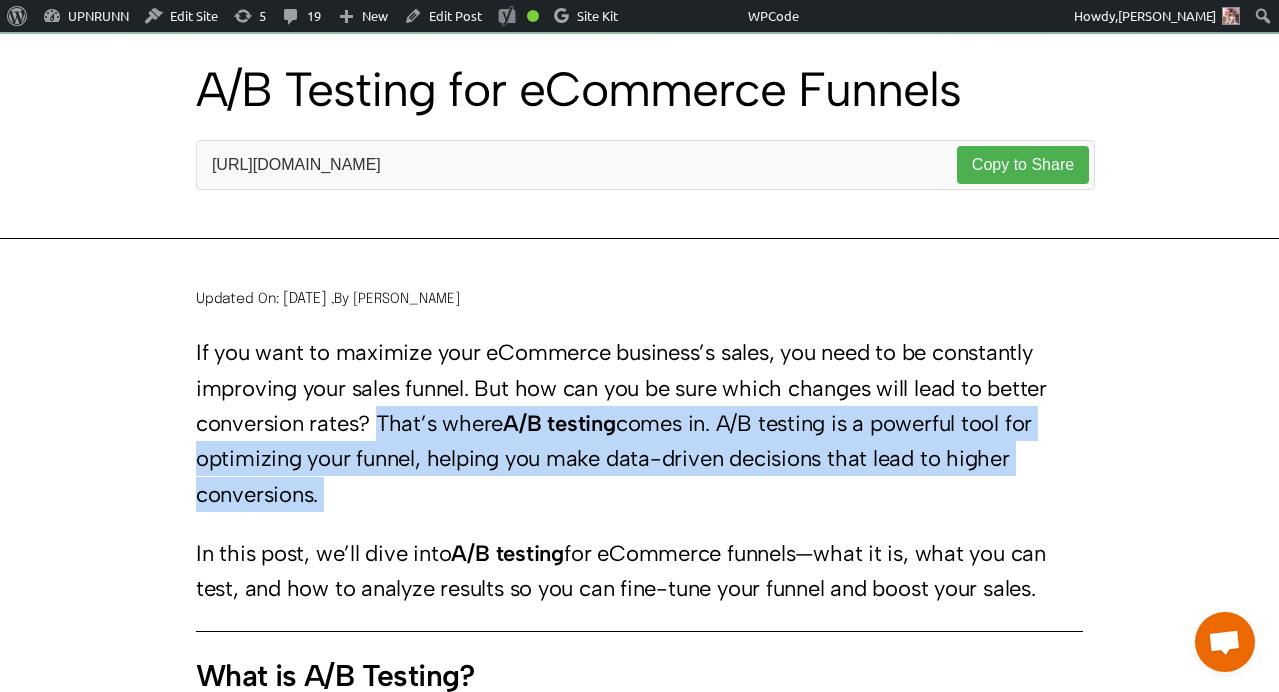 drag, startPoint x: 375, startPoint y: 418, endPoint x: 435, endPoint y: 515, distance: 114.05701 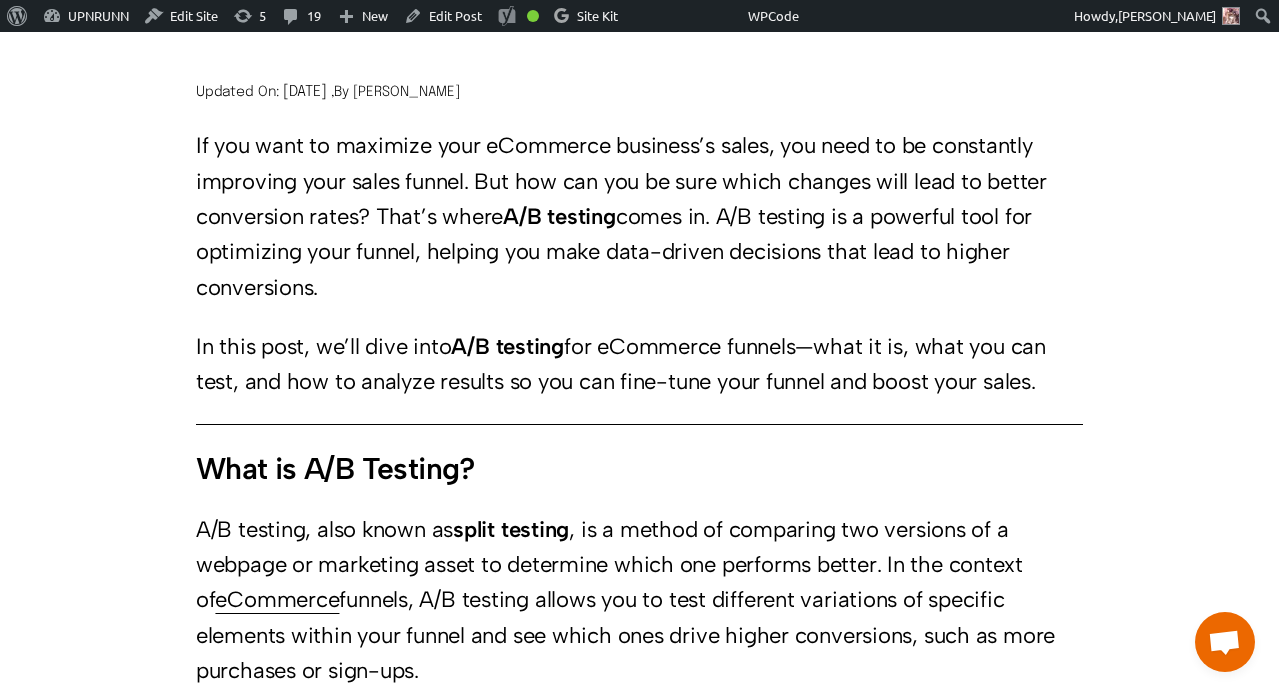 scroll, scrollTop: 912, scrollLeft: 0, axis: vertical 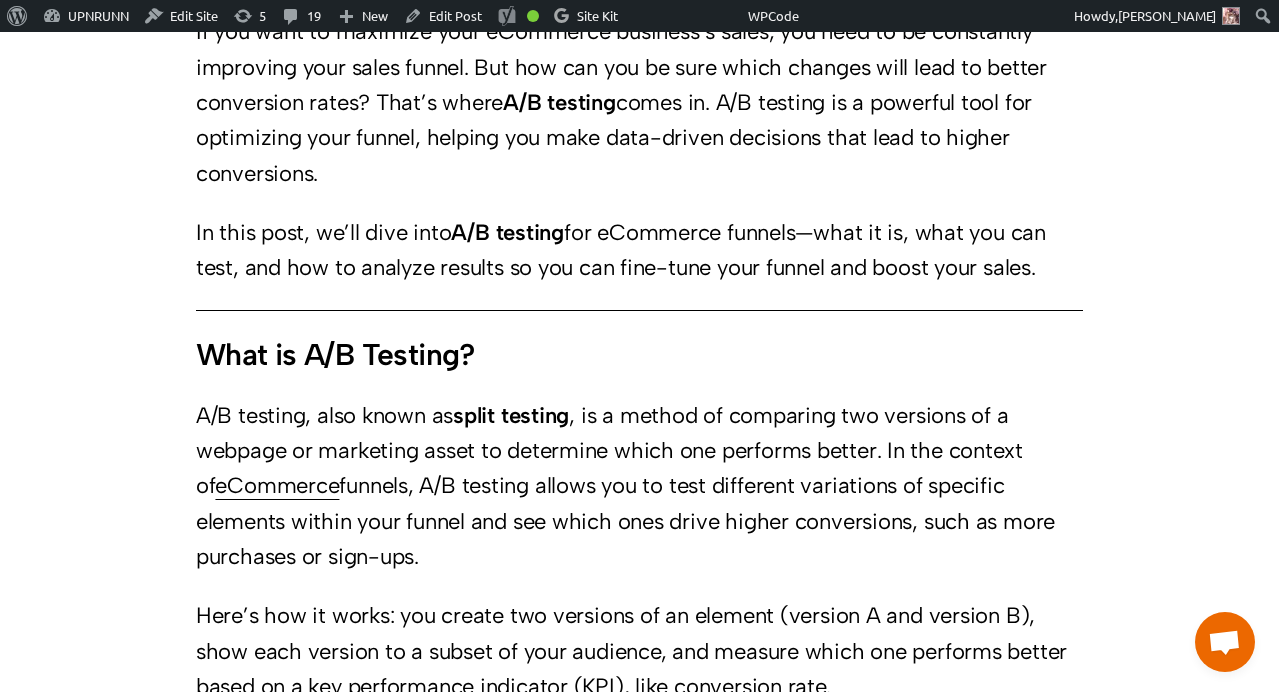 drag, startPoint x: 198, startPoint y: 353, endPoint x: 474, endPoint y: 544, distance: 335.64417 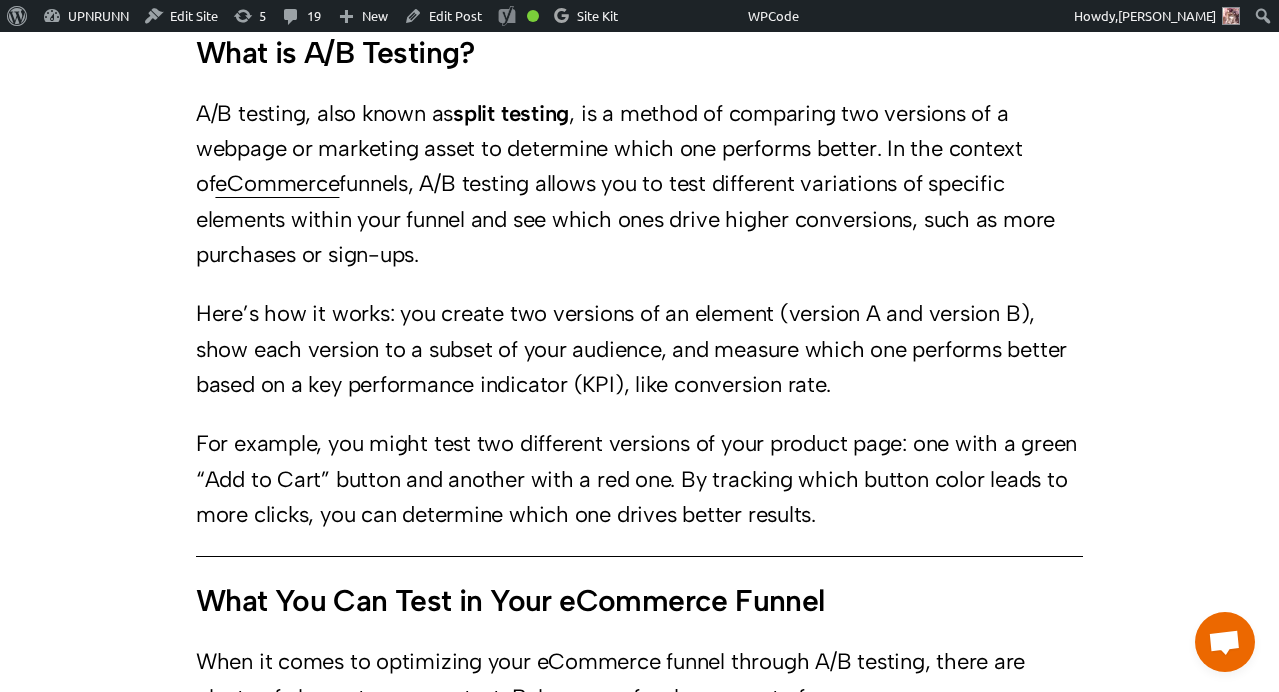 scroll, scrollTop: 1212, scrollLeft: 0, axis: vertical 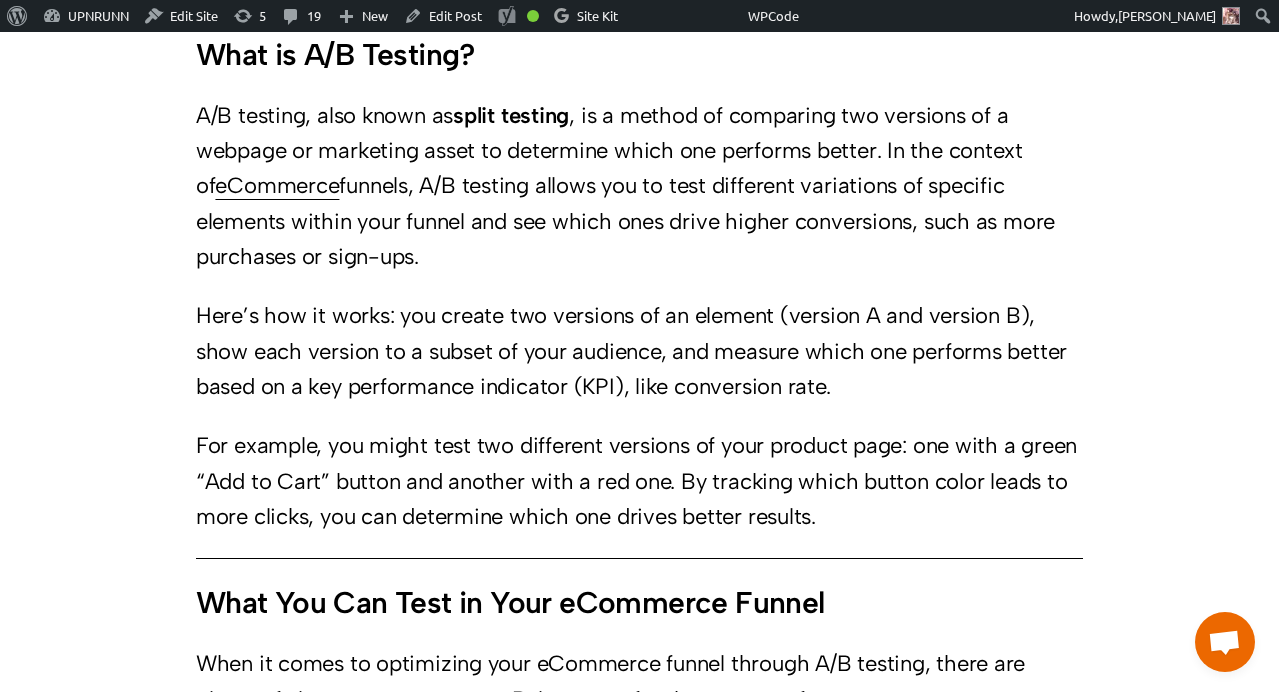 click on "If you want to maximize your eCommerce business’s sales, you need to be constantly improving your sales funnel. But how can you be sure which changes will lead to better conversion rates? That’s where  A/B testing  comes in. A/B testing is a powerful tool for optimizing your funnel, helping you make data-driven decisions that lead to higher conversions.
In this post, we’ll dive into  A/B testing  for eCommerce funnels—what it is, what you can test, and how to analyze results so you can fine-tune your funnel and boost your sales.
What is A/B Testing?
A/B testing, also known as  split testing , is a method of comparing two versions of a webpage or marketing asset to determine which one performs better. In the context of  eCommerce  funnels, A/B testing allows you to test different variations of specific elements within your funnel and see which ones drive higher conversions, such as more purchases or sign-ups.
What You Can Test in Your eCommerce Funnel" at bounding box center [639, 2070] 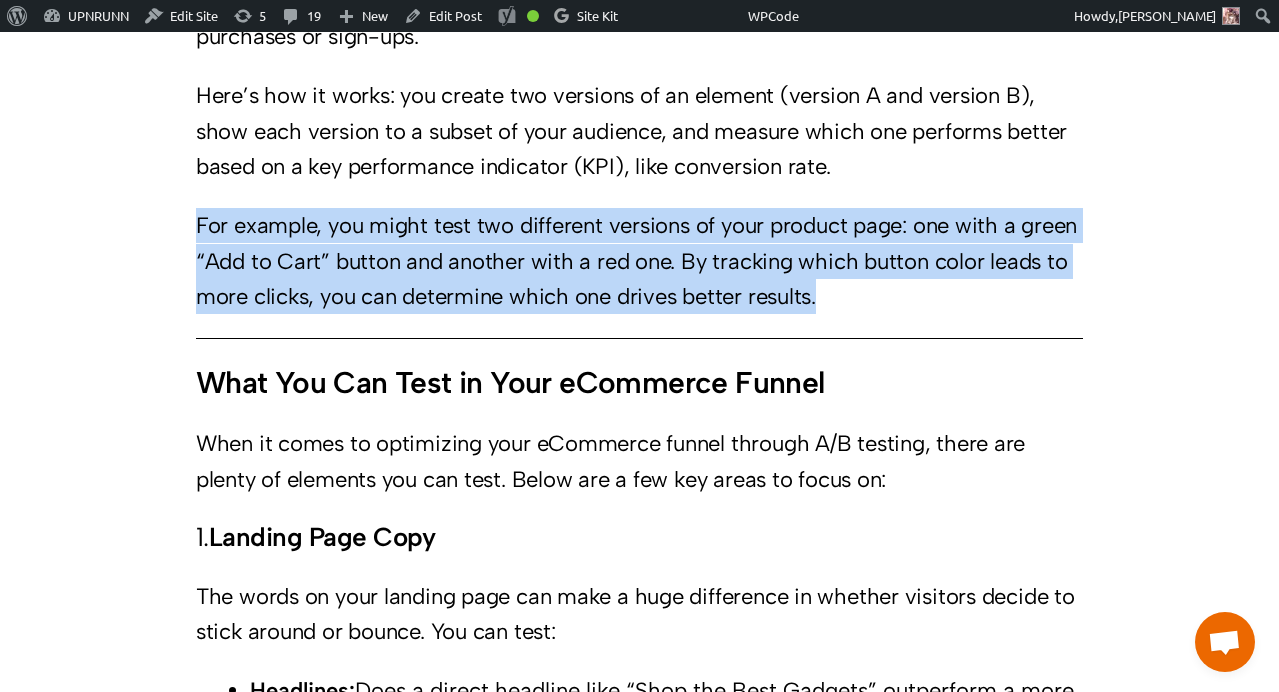 drag, startPoint x: 198, startPoint y: 223, endPoint x: 379, endPoint y: 333, distance: 211.80415 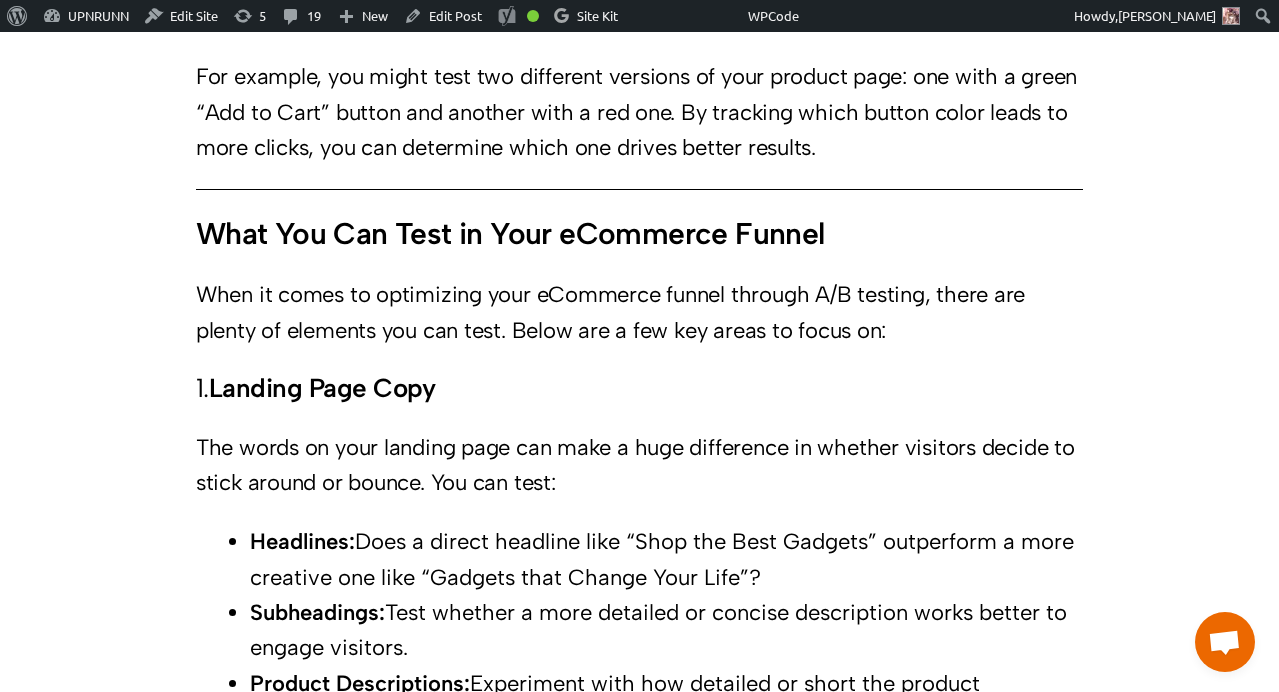 scroll, scrollTop: 1612, scrollLeft: 0, axis: vertical 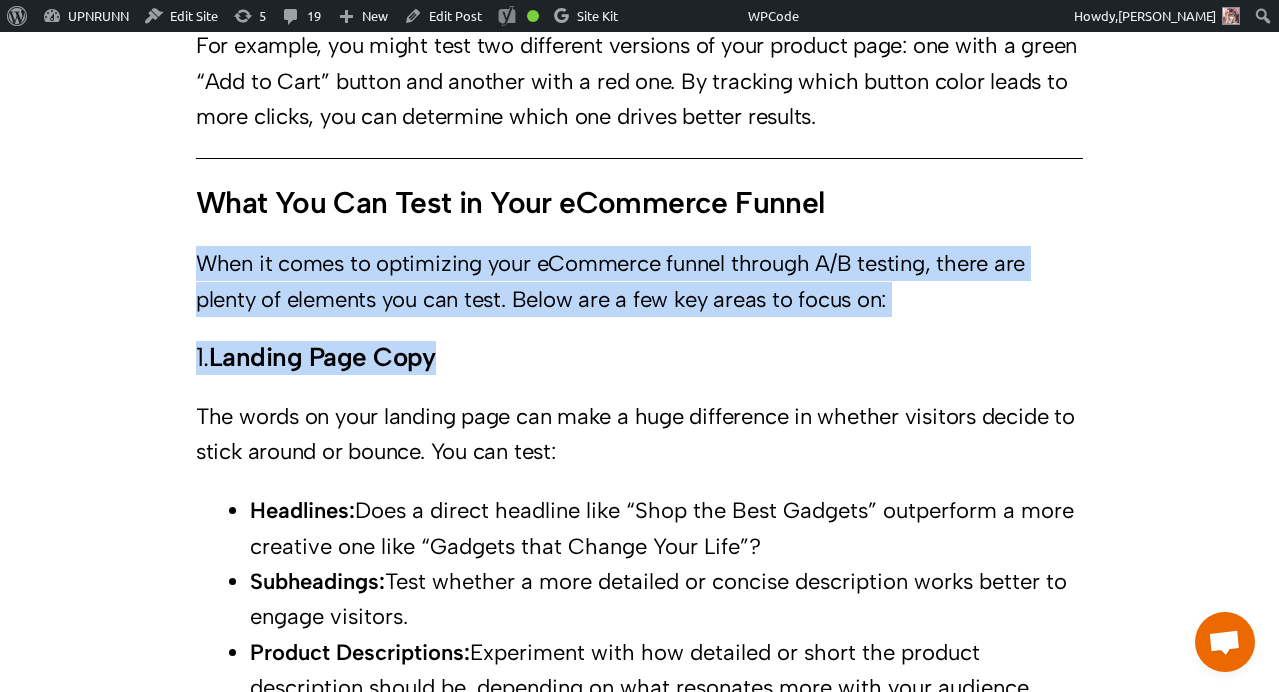 drag, startPoint x: 195, startPoint y: 264, endPoint x: 775, endPoint y: 373, distance: 590.1534 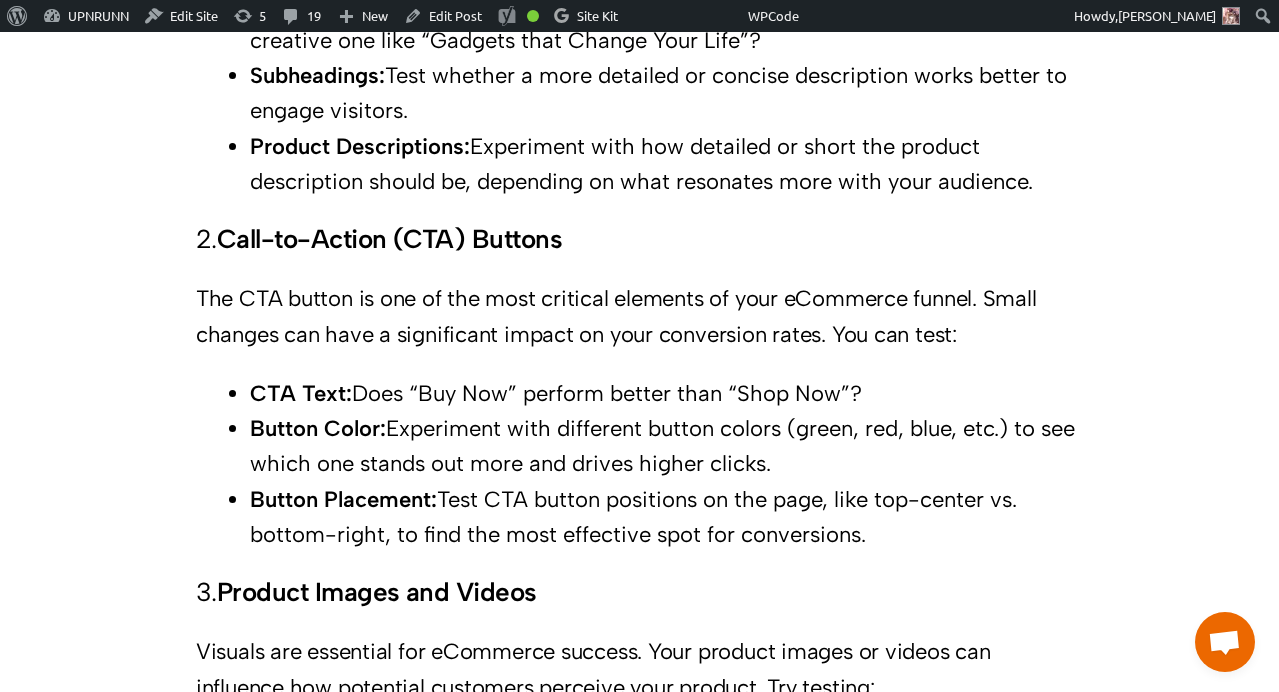 scroll, scrollTop: 2127, scrollLeft: 0, axis: vertical 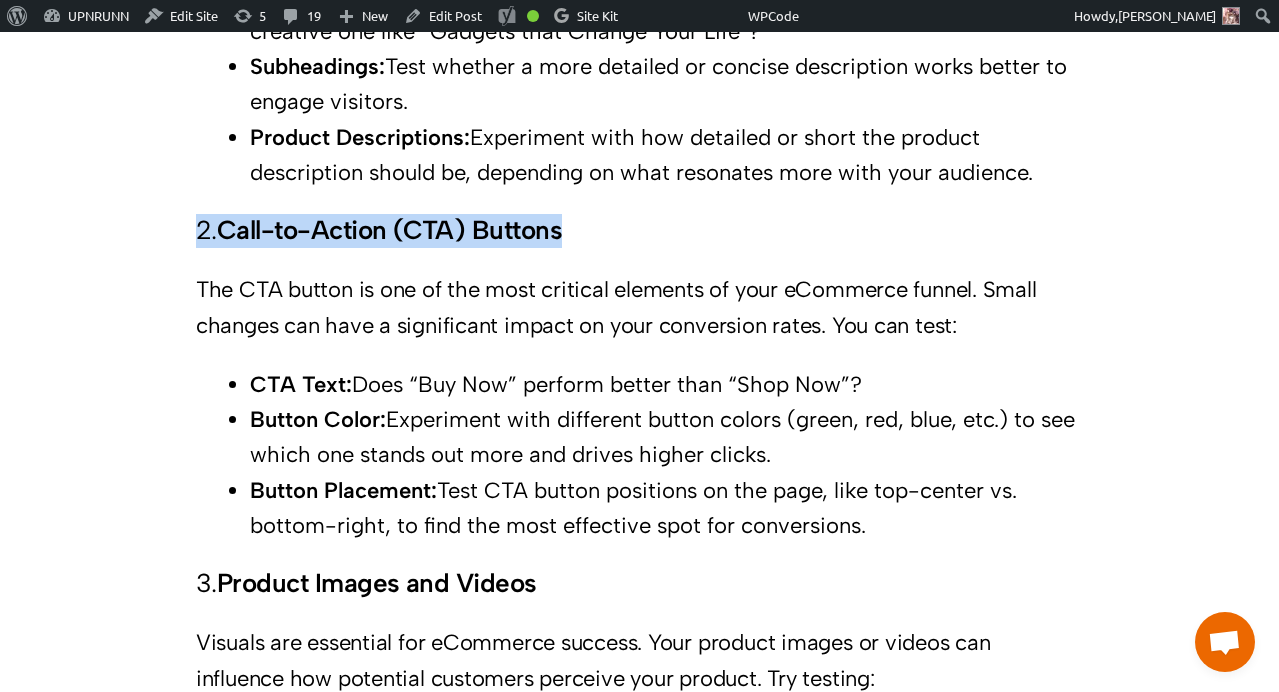 drag, startPoint x: 197, startPoint y: 230, endPoint x: 629, endPoint y: 224, distance: 432.04166 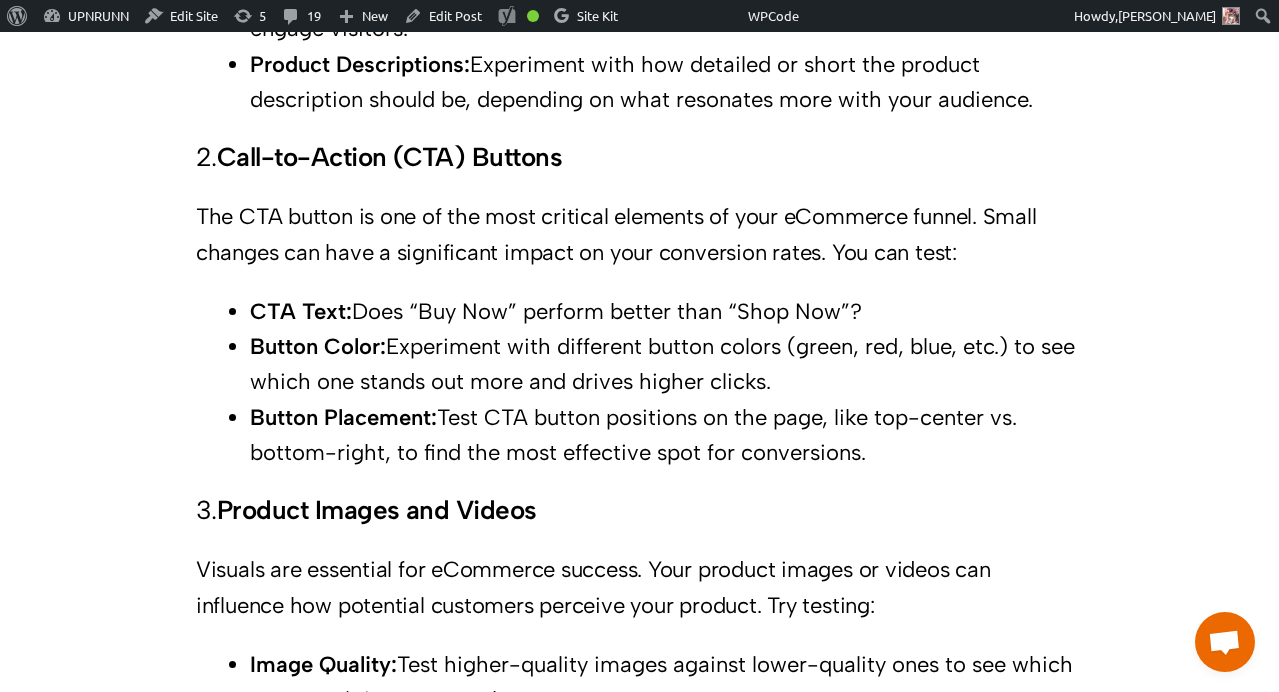 scroll, scrollTop: 2288, scrollLeft: 0, axis: vertical 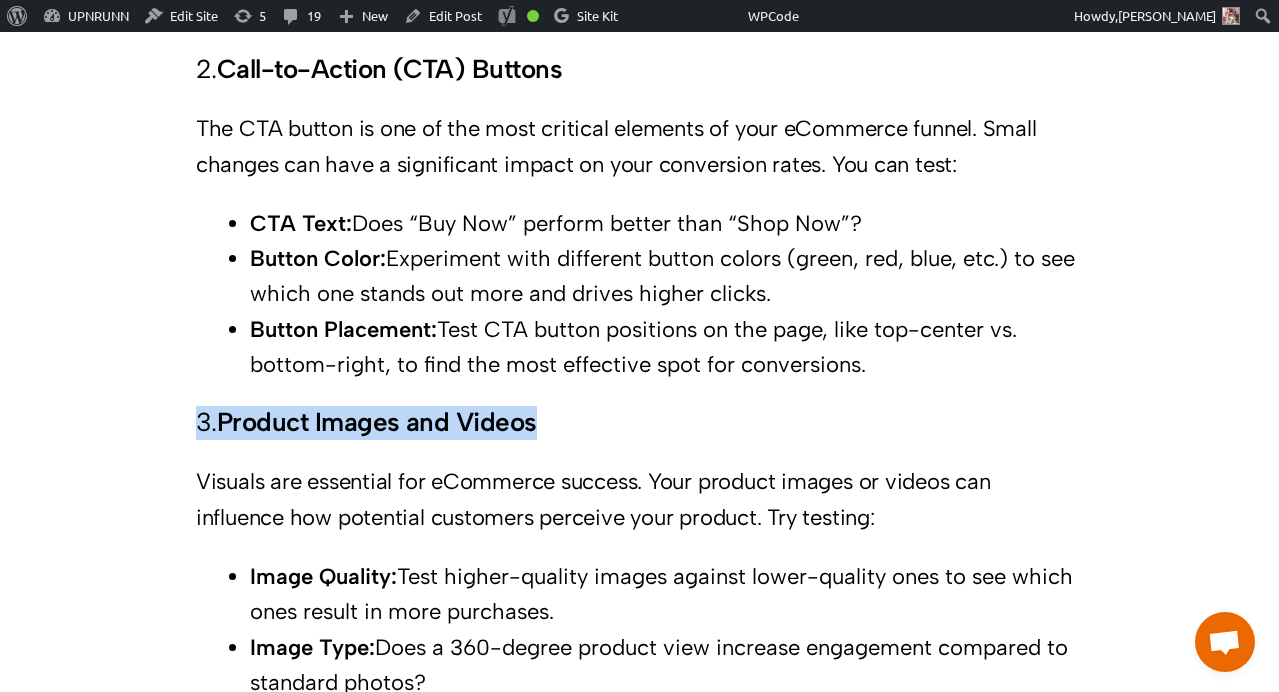 drag, startPoint x: 201, startPoint y: 426, endPoint x: 588, endPoint y: 428, distance: 387.00516 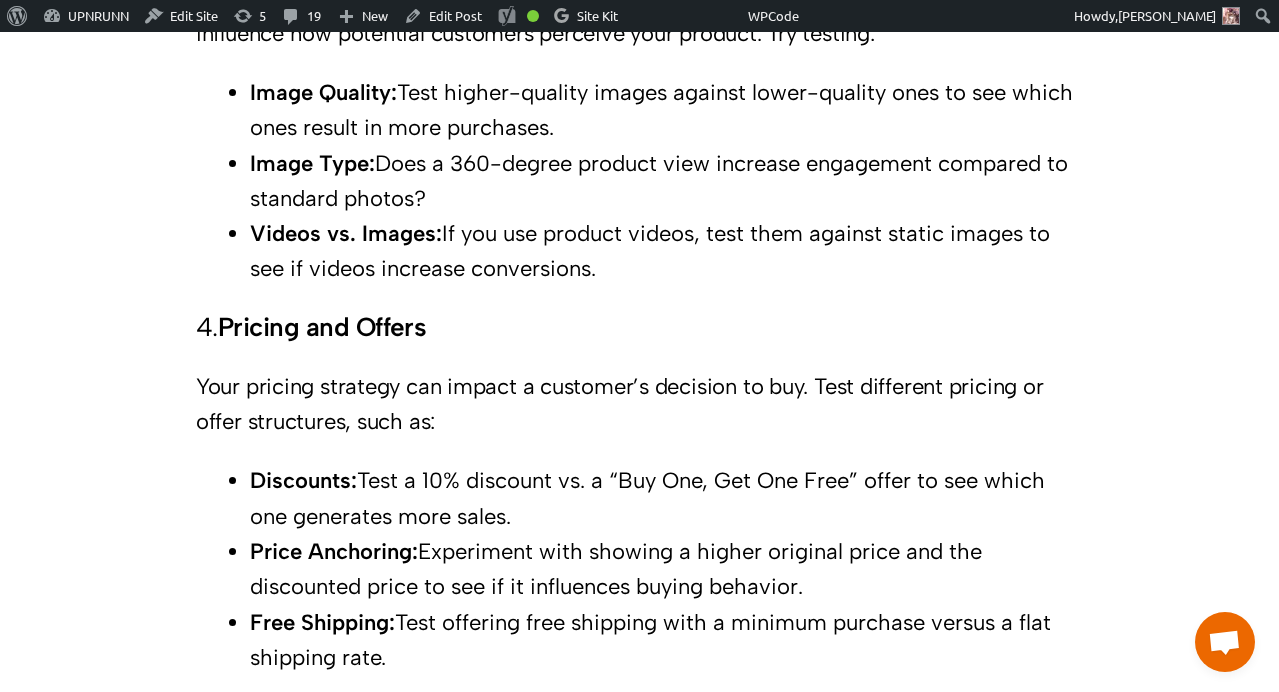 scroll, scrollTop: 2794, scrollLeft: 0, axis: vertical 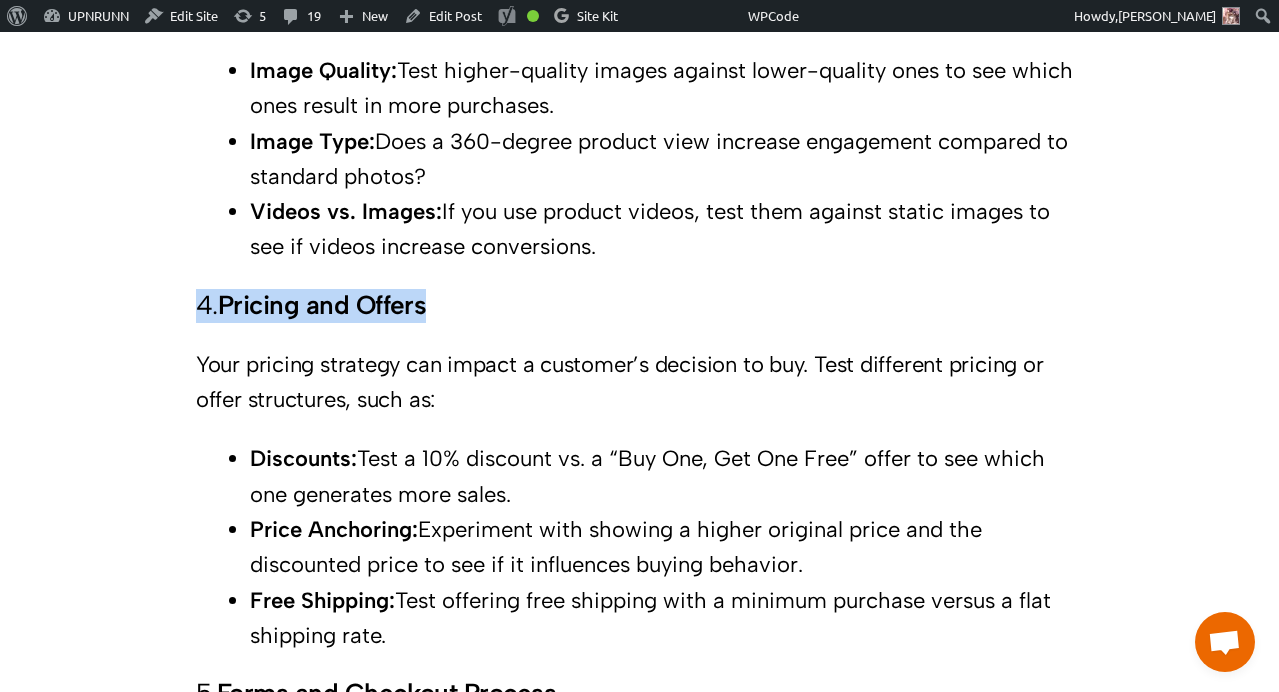 drag, startPoint x: 198, startPoint y: 302, endPoint x: 583, endPoint y: 308, distance: 385.04675 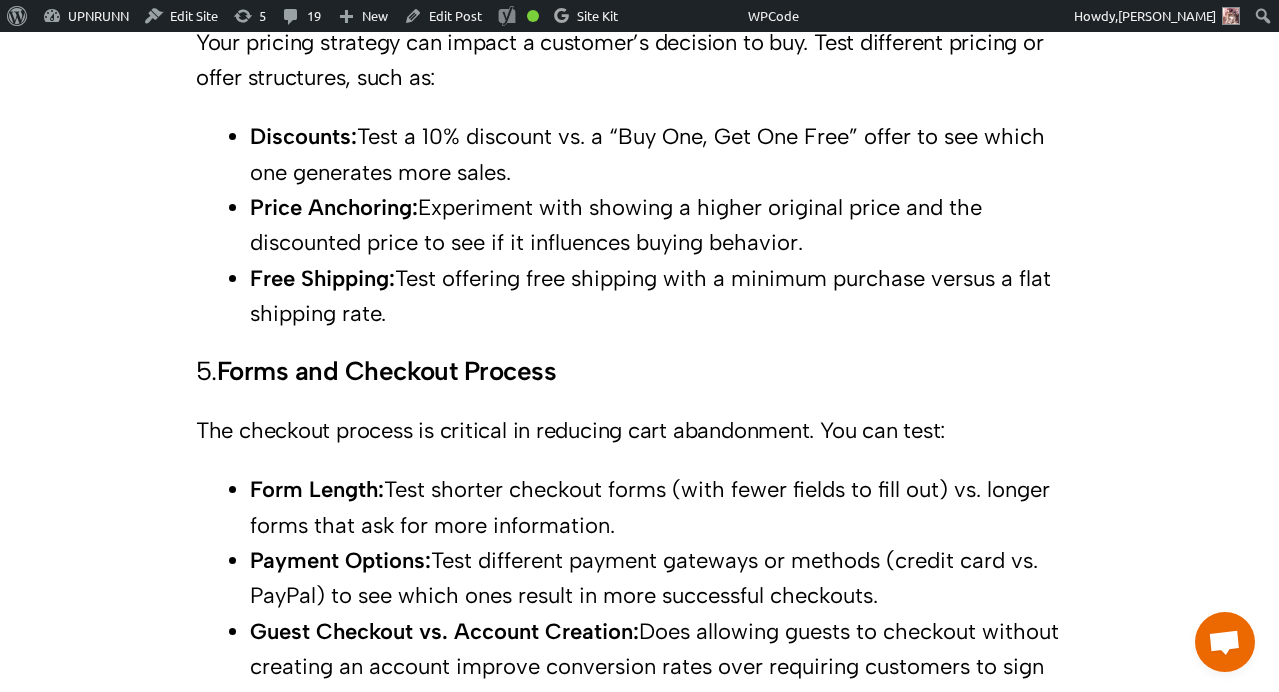 scroll, scrollTop: 3135, scrollLeft: 0, axis: vertical 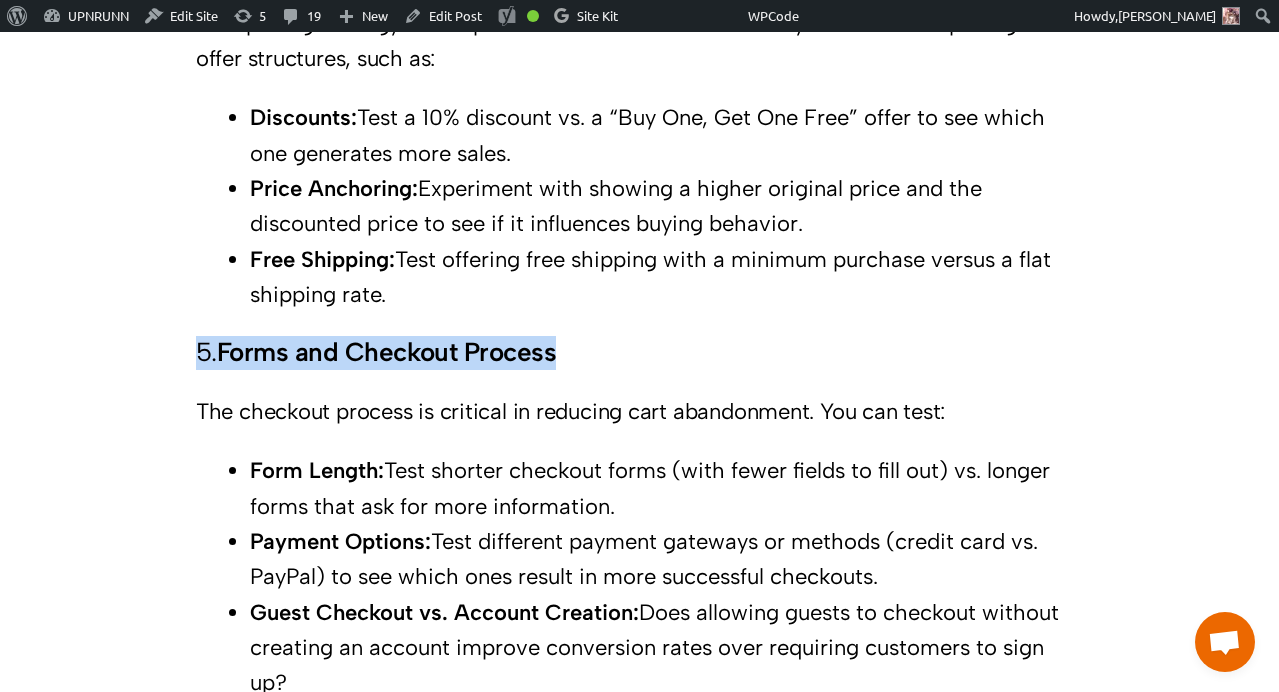 drag, startPoint x: 196, startPoint y: 346, endPoint x: 597, endPoint y: 349, distance: 401.01123 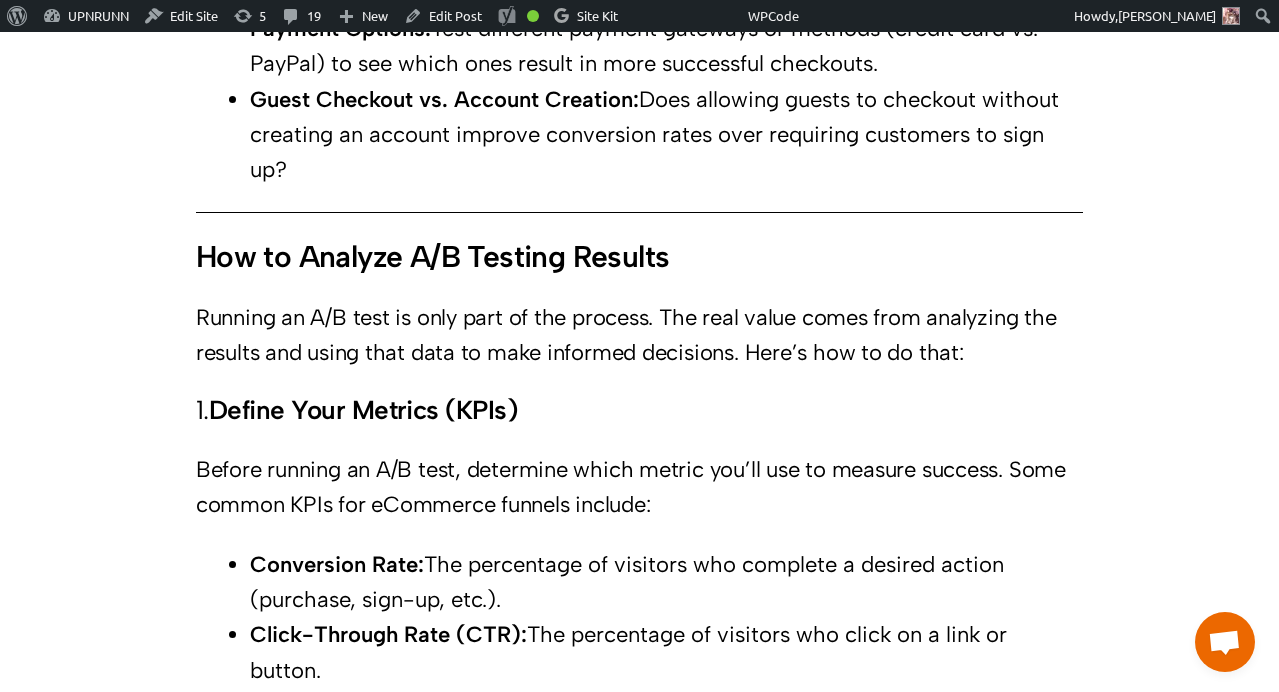 scroll, scrollTop: 3647, scrollLeft: 0, axis: vertical 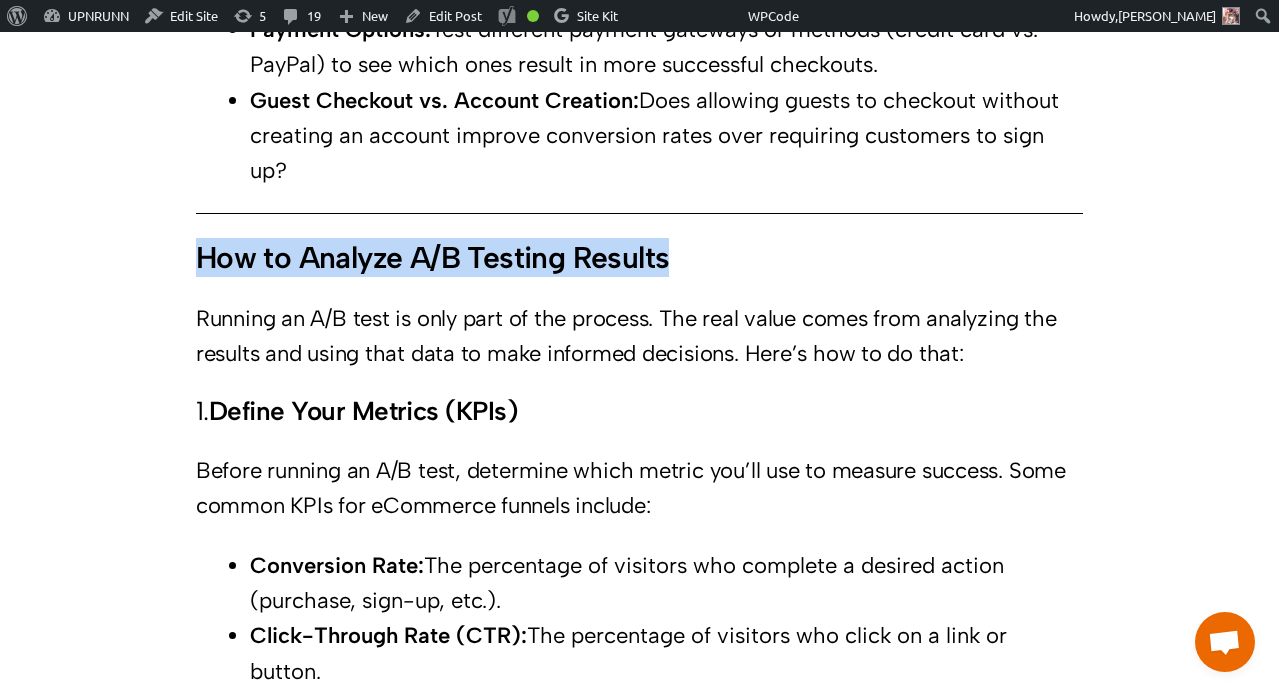 drag, startPoint x: 199, startPoint y: 259, endPoint x: 735, endPoint y: 261, distance: 536.0037 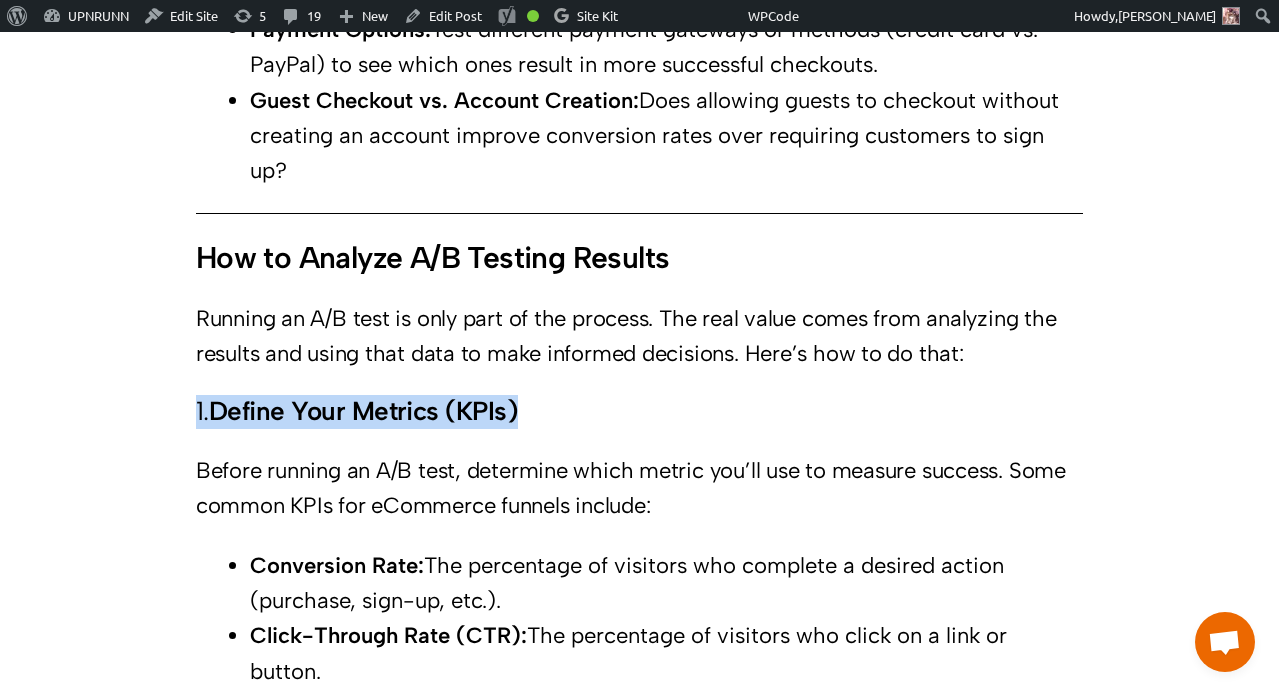 drag, startPoint x: 196, startPoint y: 410, endPoint x: 562, endPoint y: 413, distance: 366.0123 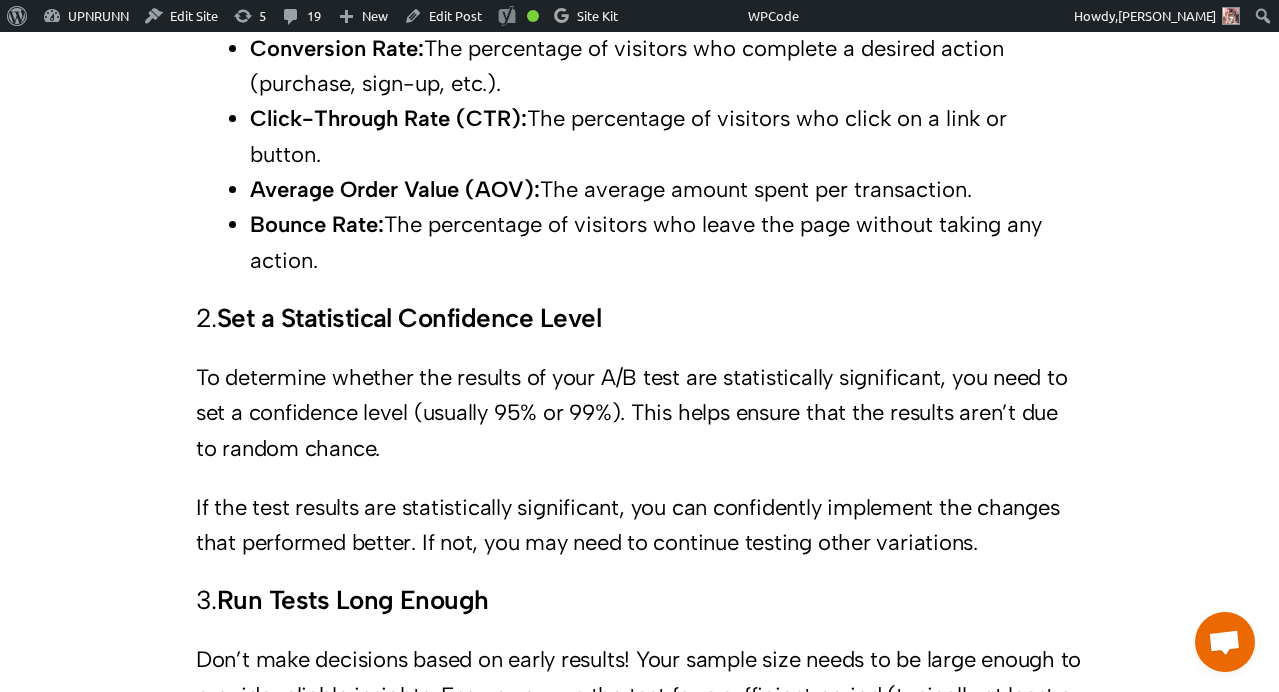 scroll, scrollTop: 4222, scrollLeft: 0, axis: vertical 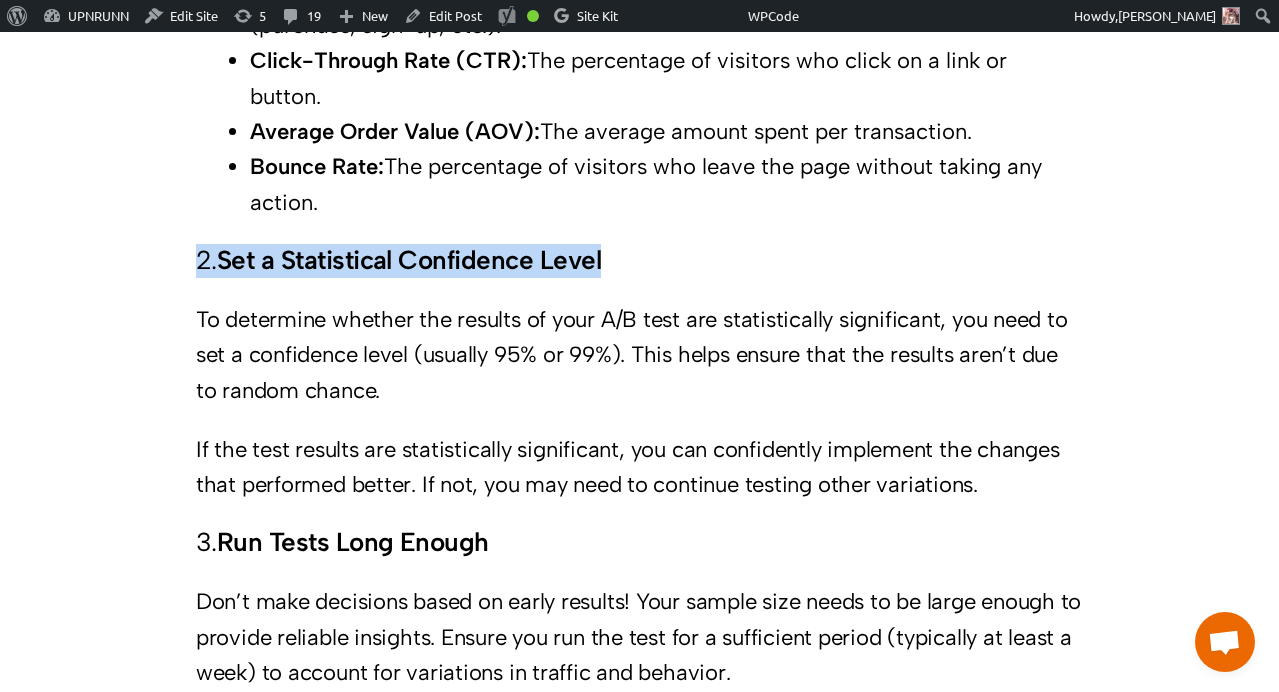 drag, startPoint x: 196, startPoint y: 262, endPoint x: 656, endPoint y: 273, distance: 460.1315 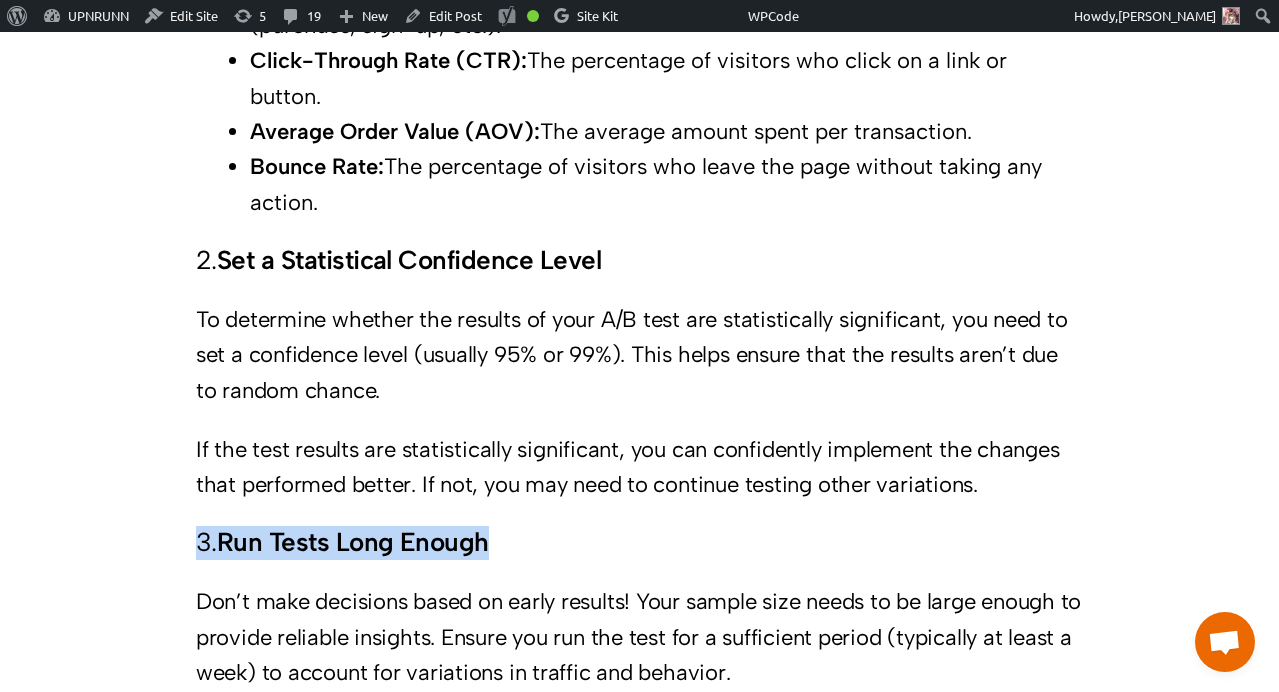 drag, startPoint x: 197, startPoint y: 539, endPoint x: 518, endPoint y: 539, distance: 321 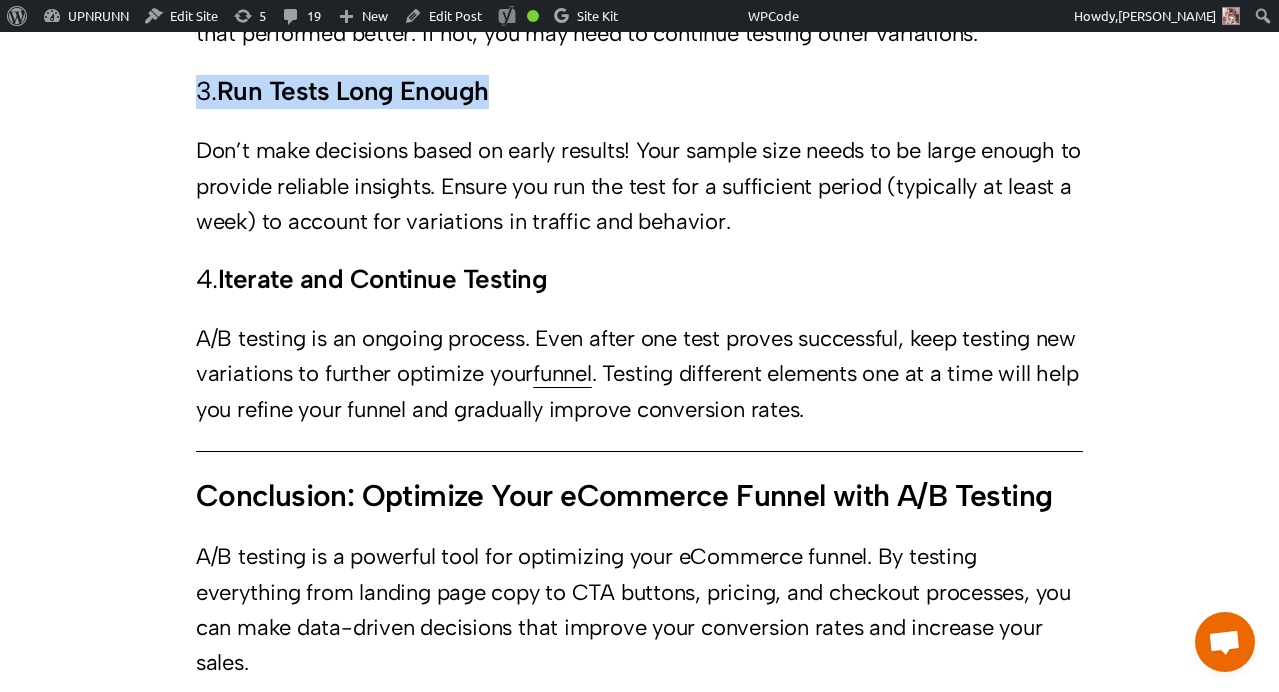 scroll, scrollTop: 4693, scrollLeft: 0, axis: vertical 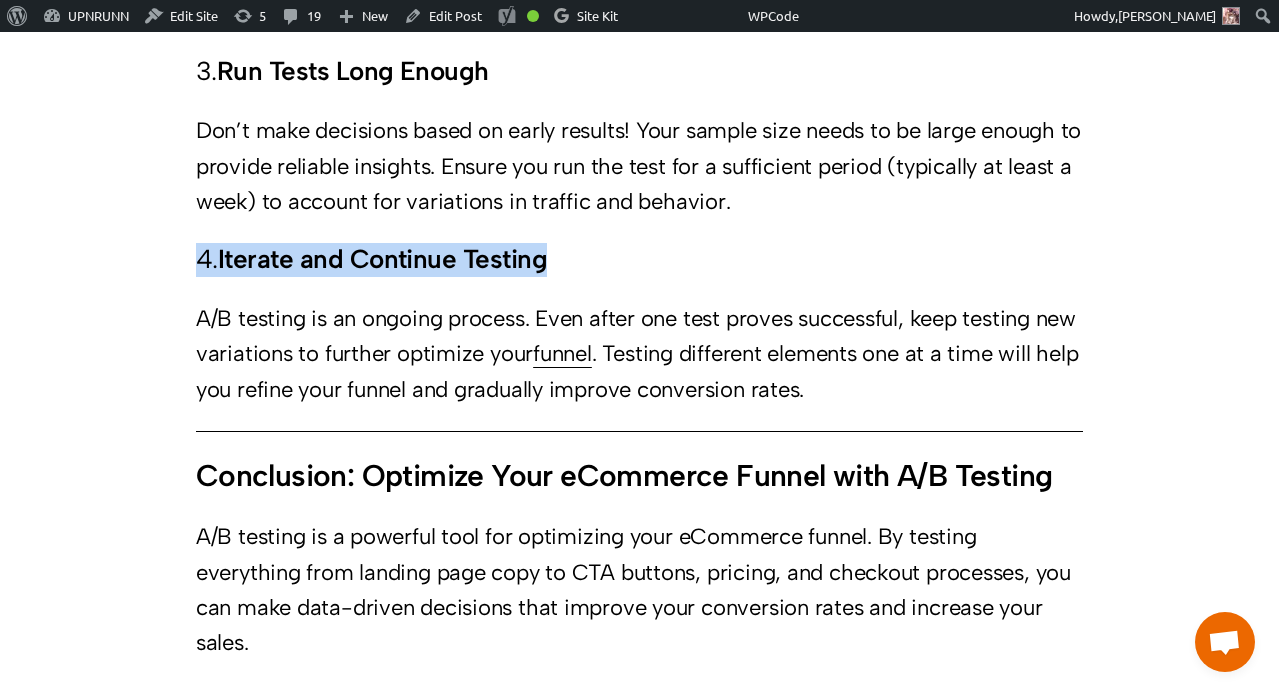 drag, startPoint x: 199, startPoint y: 262, endPoint x: 613, endPoint y: 261, distance: 414.00122 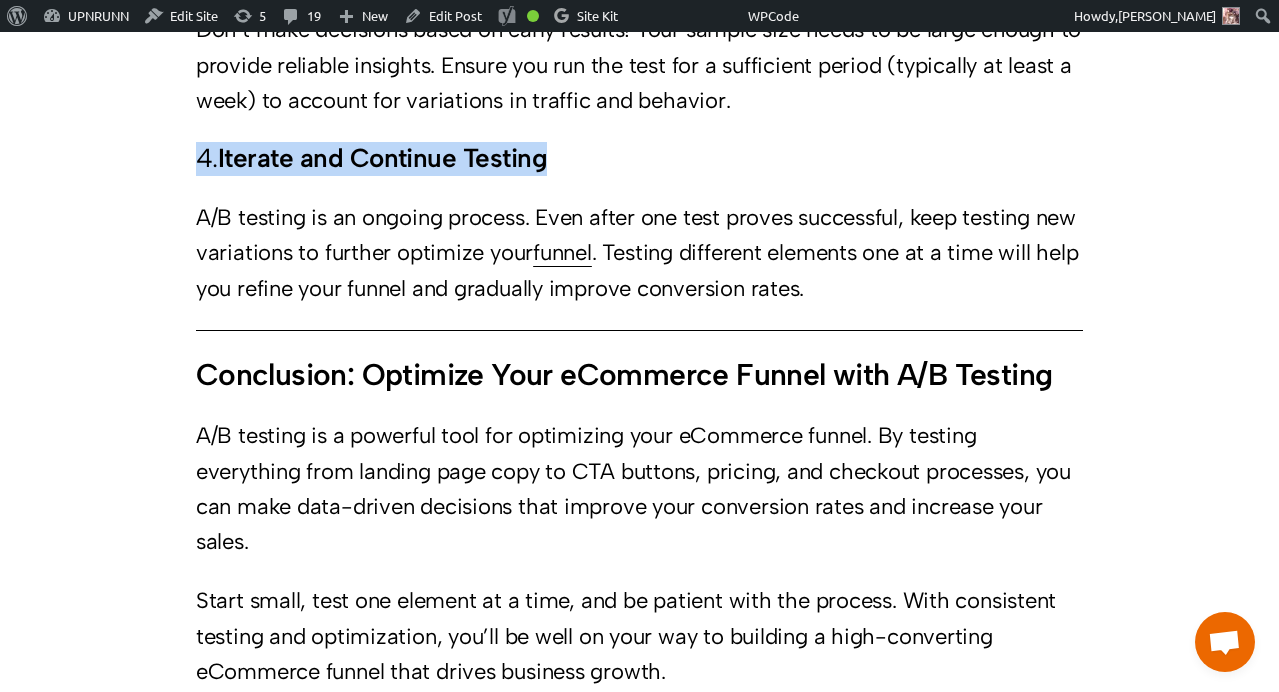 scroll, scrollTop: 4825, scrollLeft: 0, axis: vertical 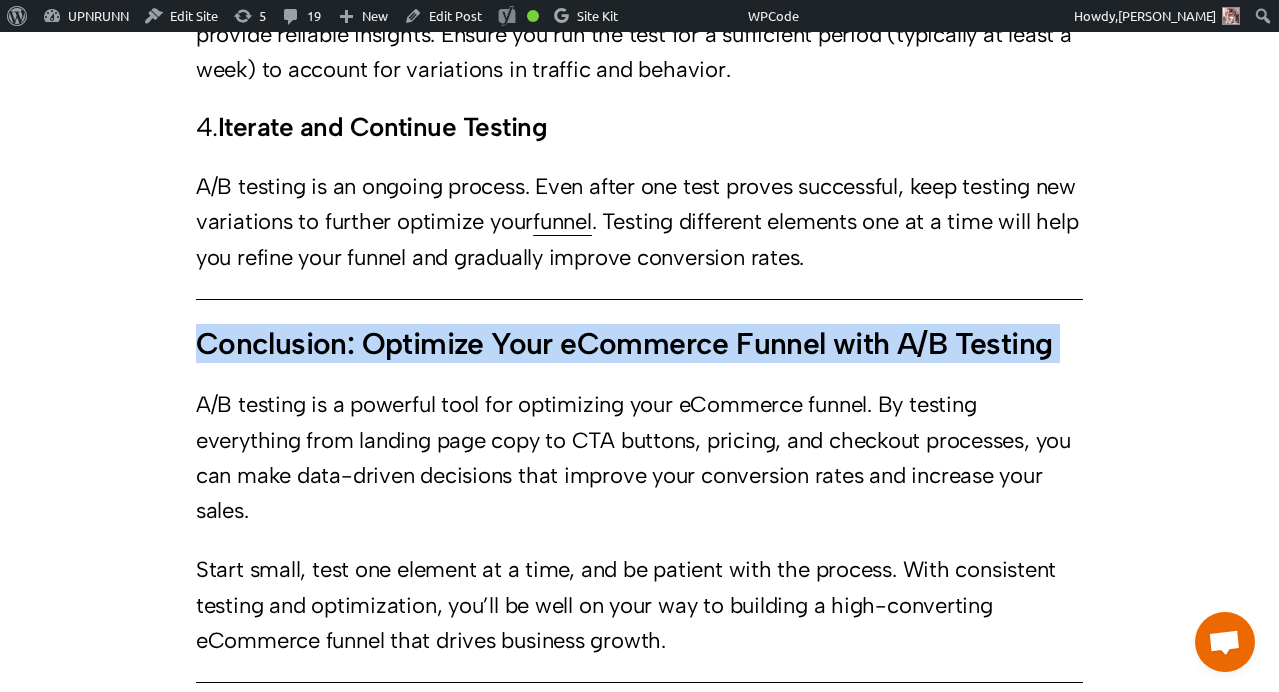 drag, startPoint x: 199, startPoint y: 341, endPoint x: 334, endPoint y: 374, distance: 138.97482 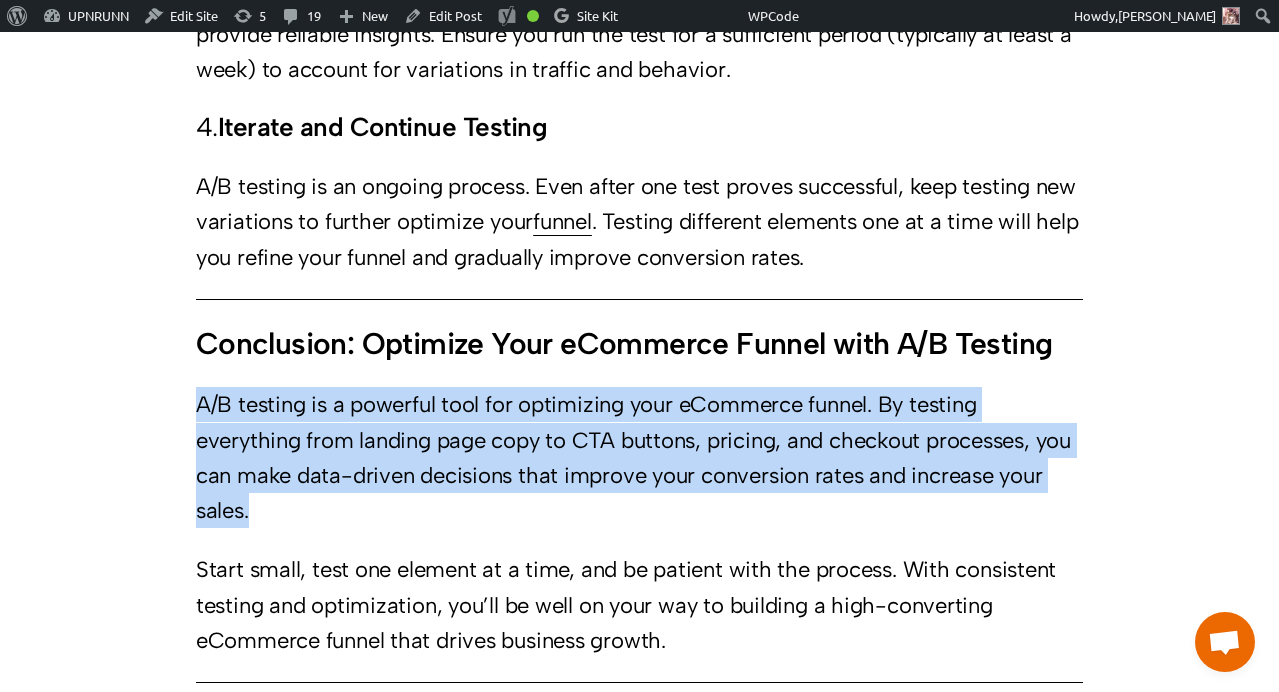 drag, startPoint x: 196, startPoint y: 405, endPoint x: 261, endPoint y: 502, distance: 116.76472 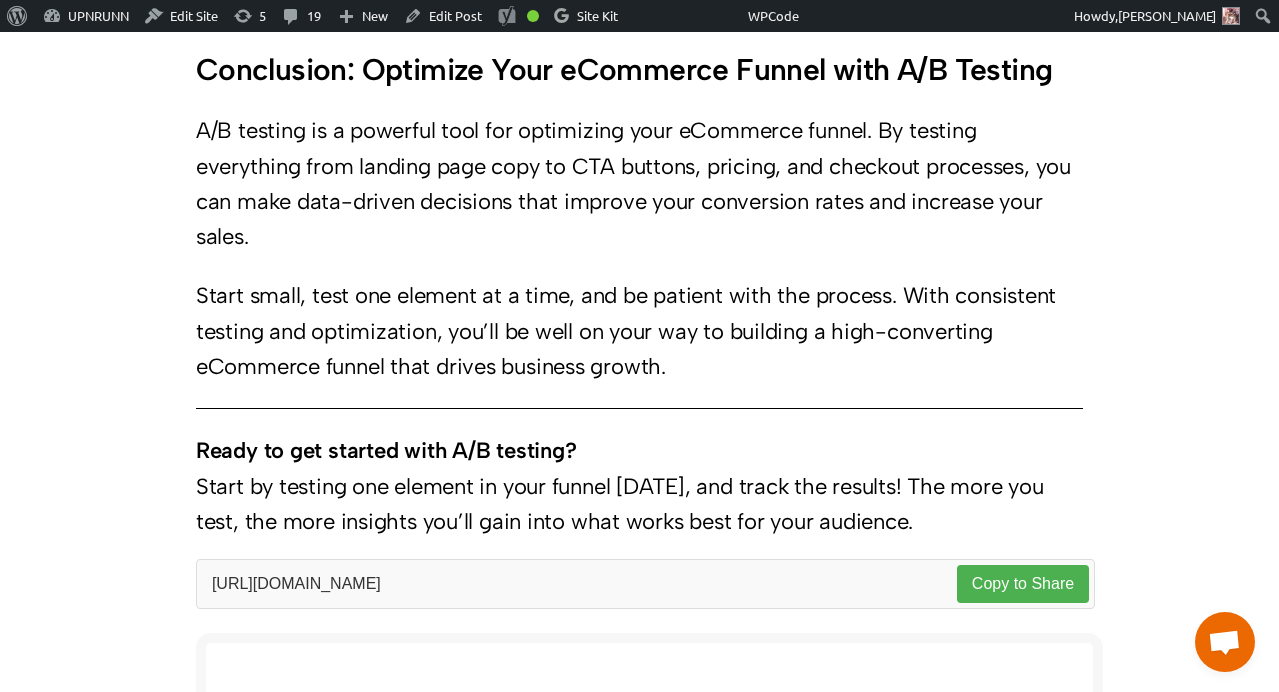 scroll, scrollTop: 5104, scrollLeft: 0, axis: vertical 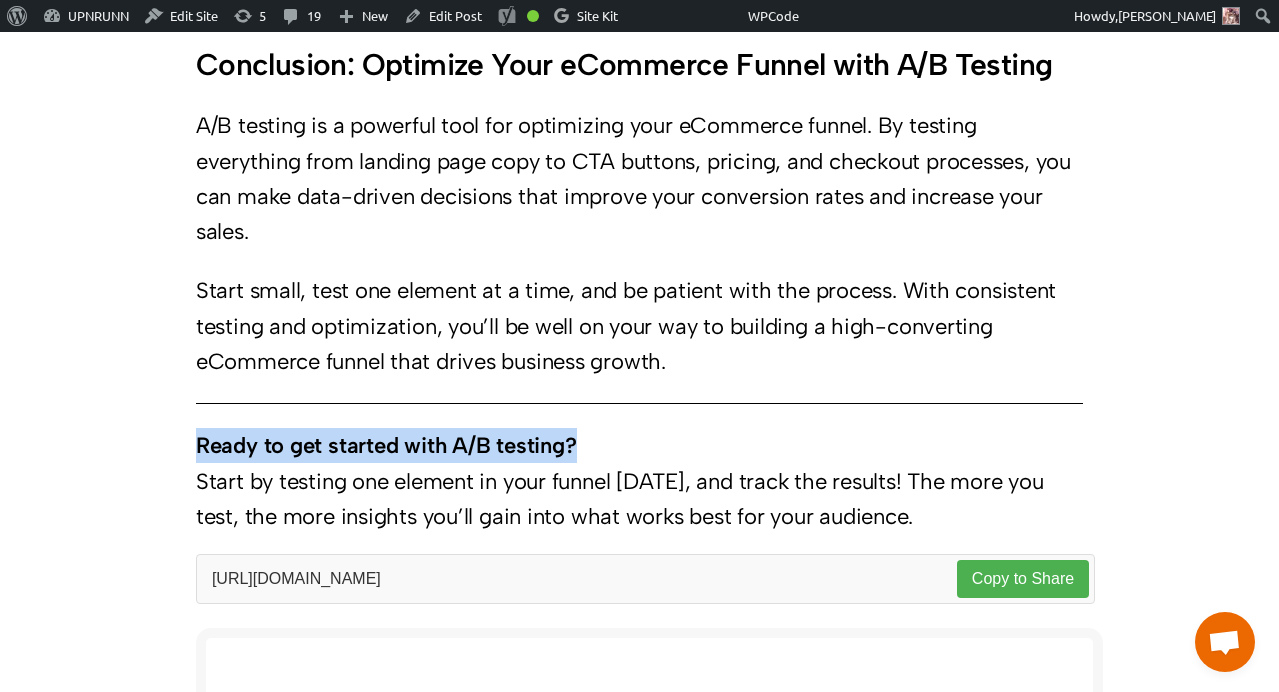 drag, startPoint x: 197, startPoint y: 445, endPoint x: 584, endPoint y: 434, distance: 387.1563 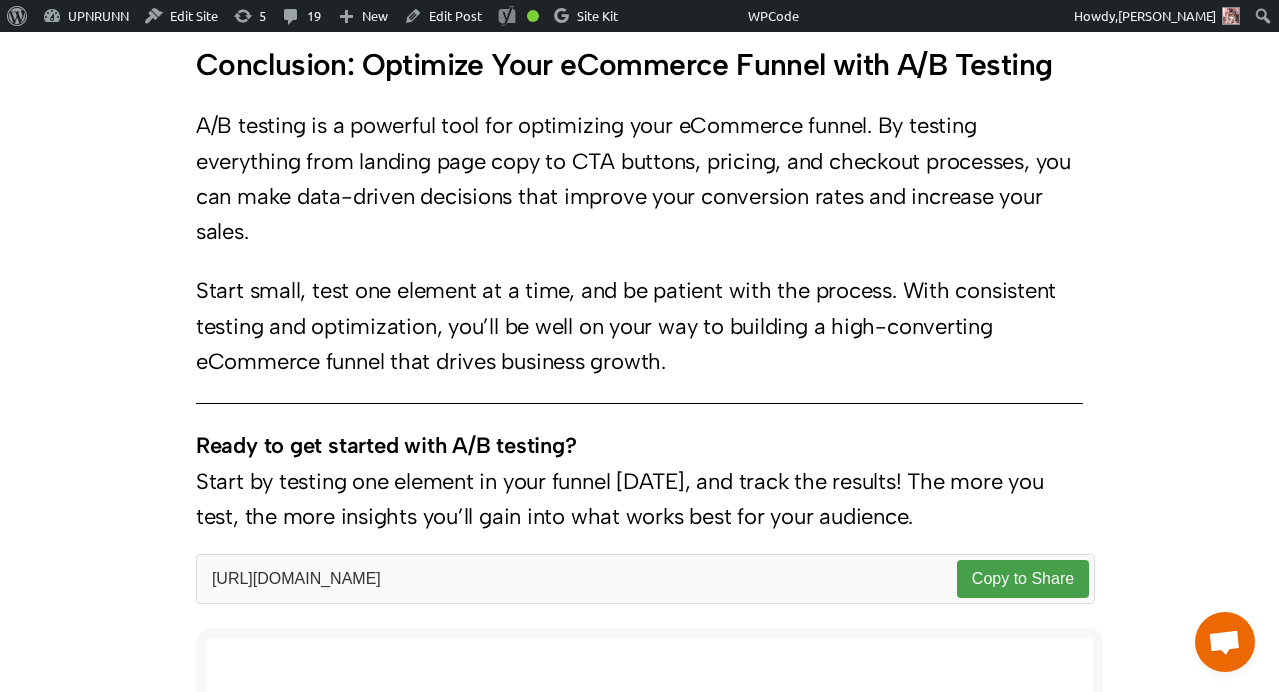 click on "Copy to Share" at bounding box center (1023, 579) 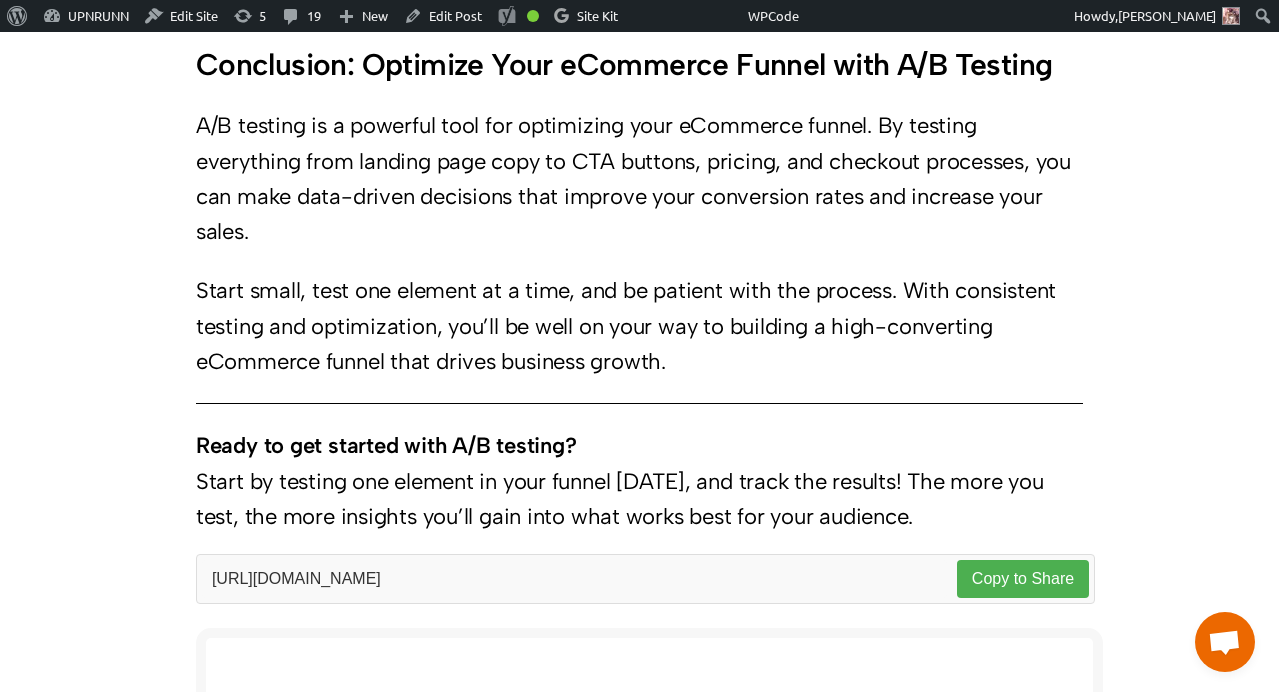 click on "A/B testing is a powerful tool for optimizing your eCommerce funnel. By testing everything from landing page copy to CTA buttons, pricing, and checkout processes, you can make data-driven decisions that improve your conversion rates and increase your sales." at bounding box center [639, 178] 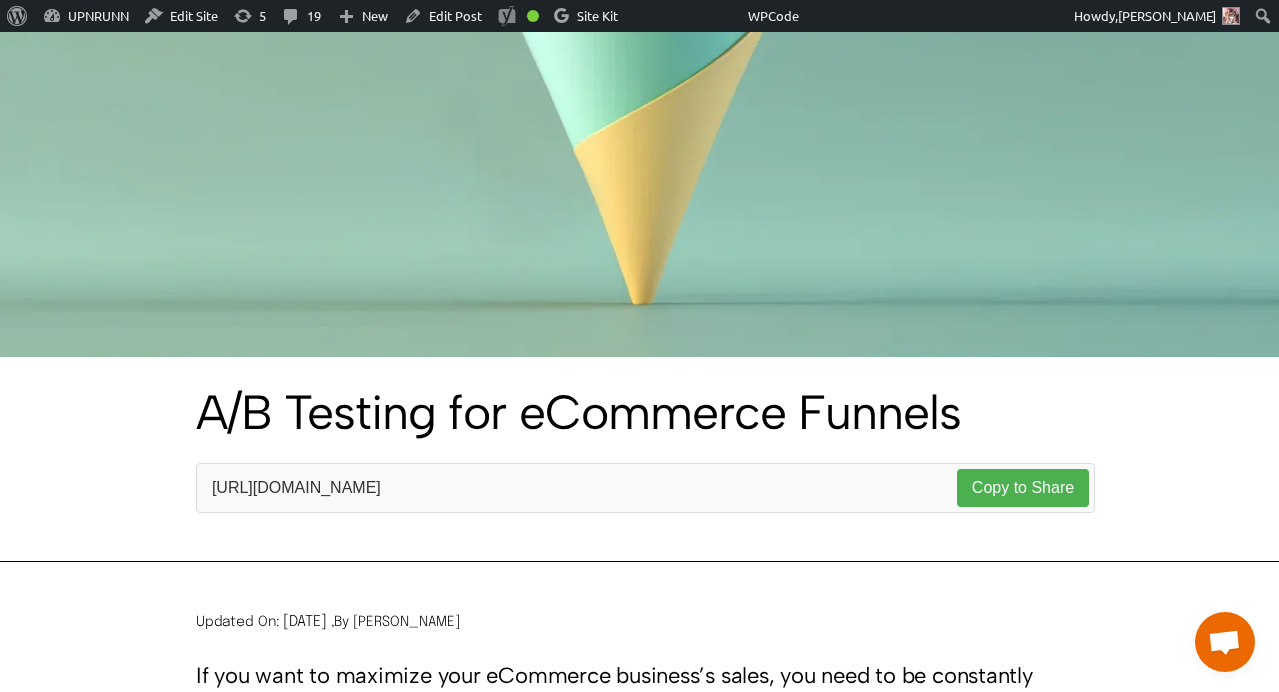 scroll, scrollTop: 417, scrollLeft: 0, axis: vertical 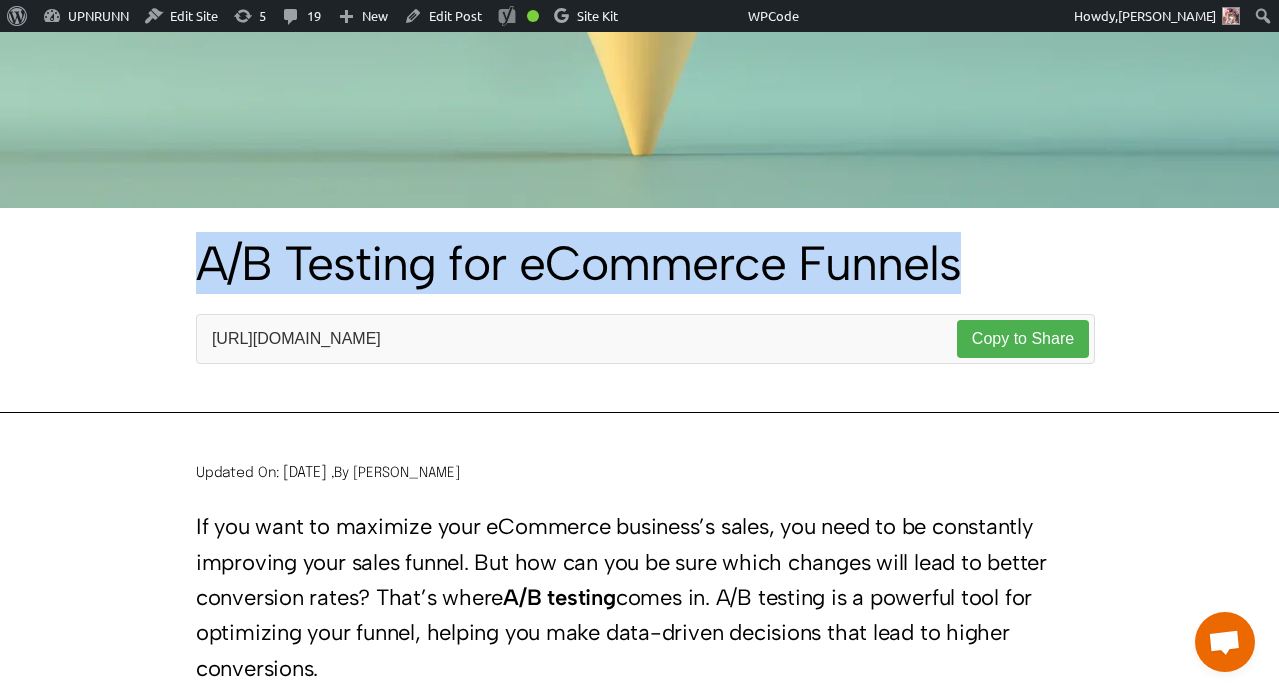 drag, startPoint x: 198, startPoint y: 267, endPoint x: 1018, endPoint y: 260, distance: 820.0299 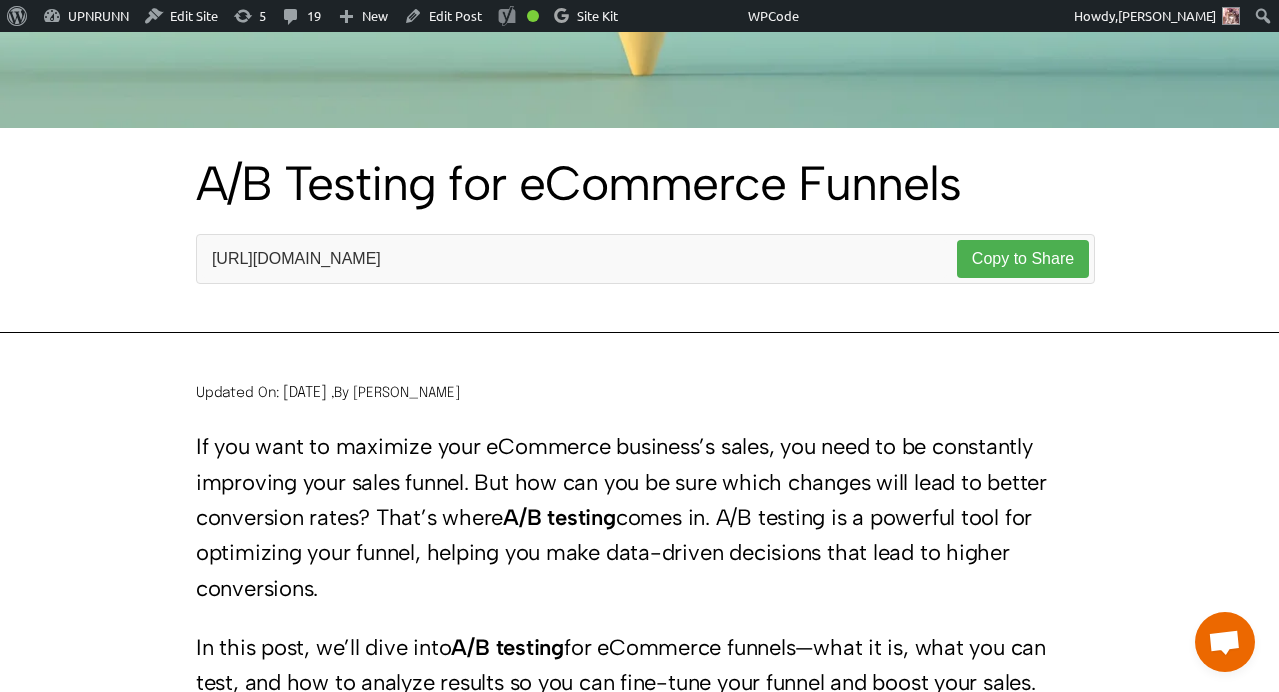 scroll, scrollTop: 514, scrollLeft: 0, axis: vertical 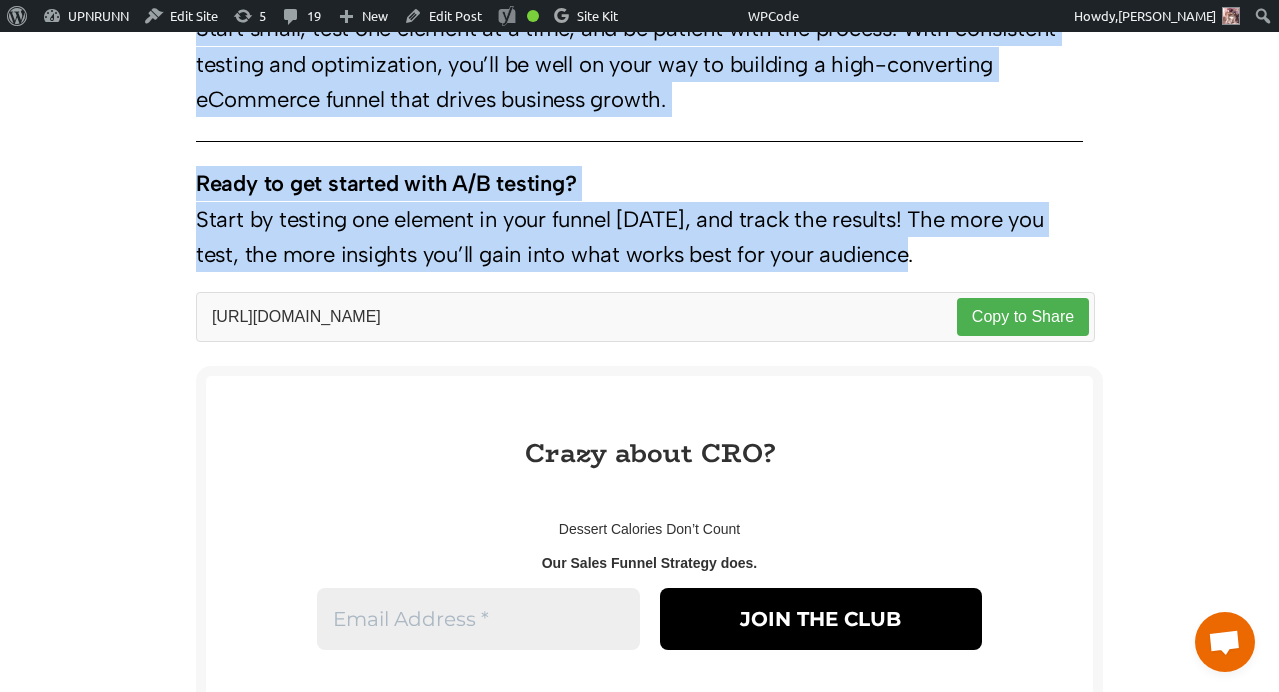 drag, startPoint x: 195, startPoint y: 426, endPoint x: 919, endPoint y: 256, distance: 743.6908 